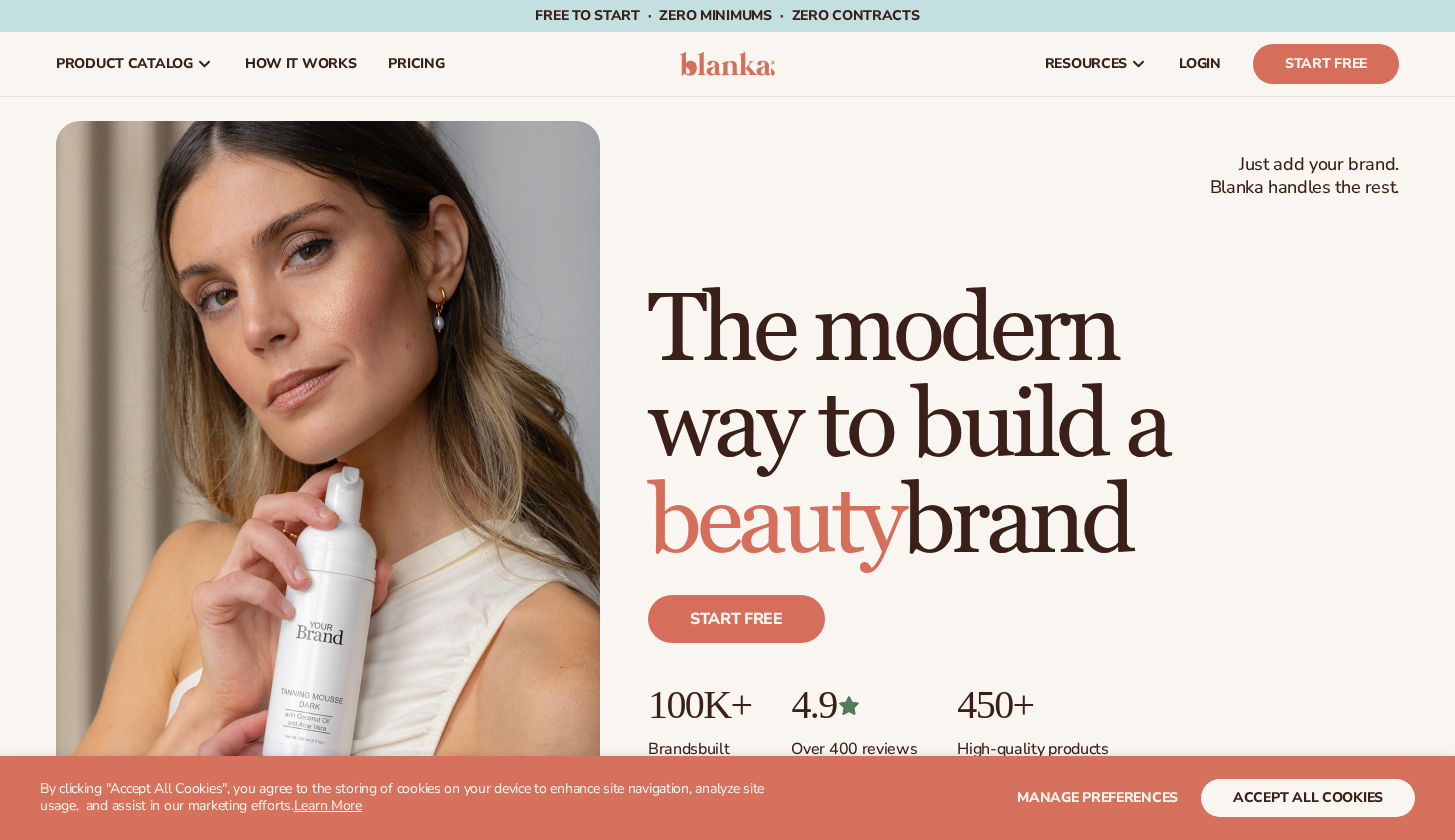 scroll, scrollTop: 0, scrollLeft: 0, axis: both 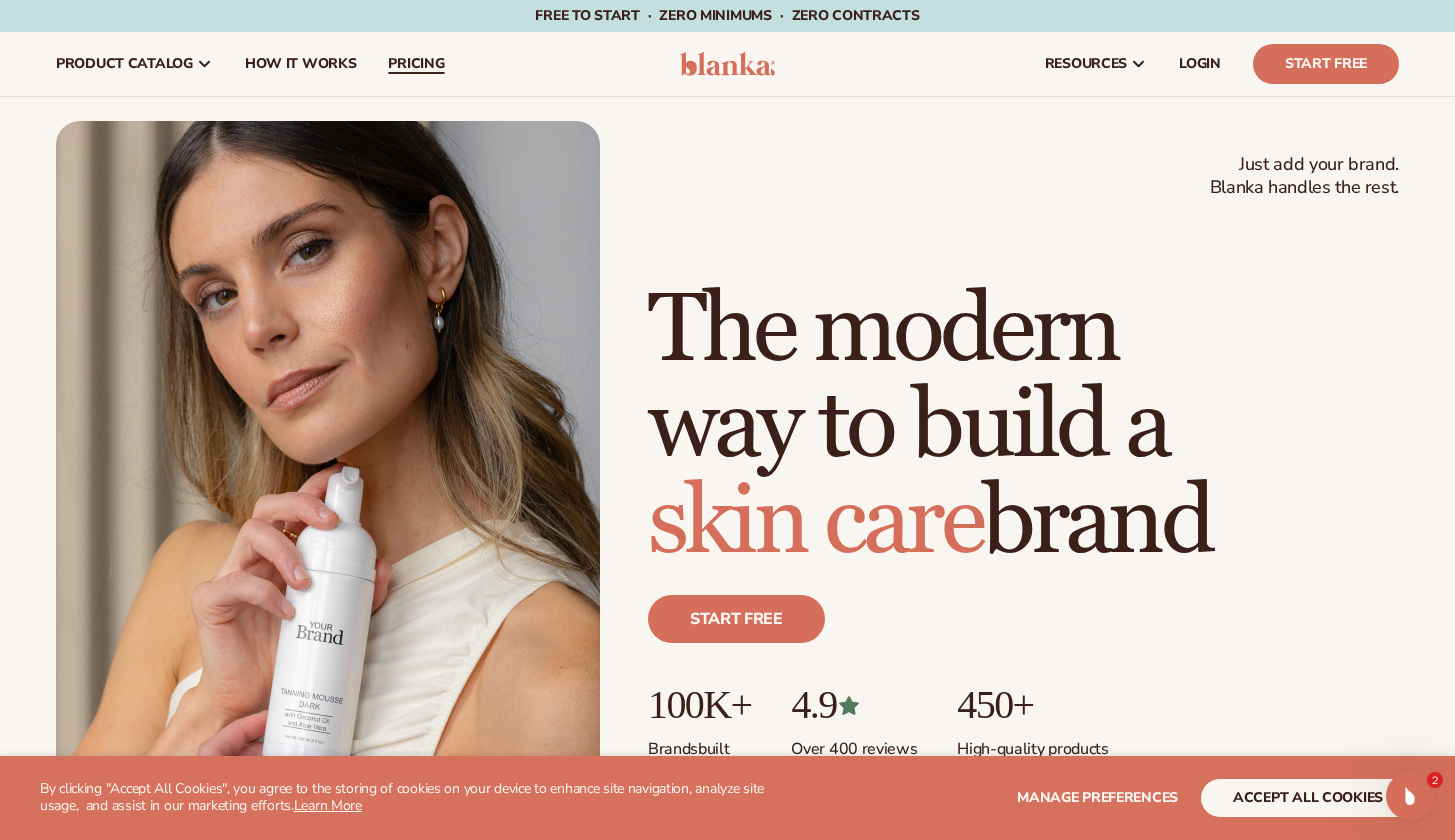 click on "pricing" at bounding box center (416, 64) 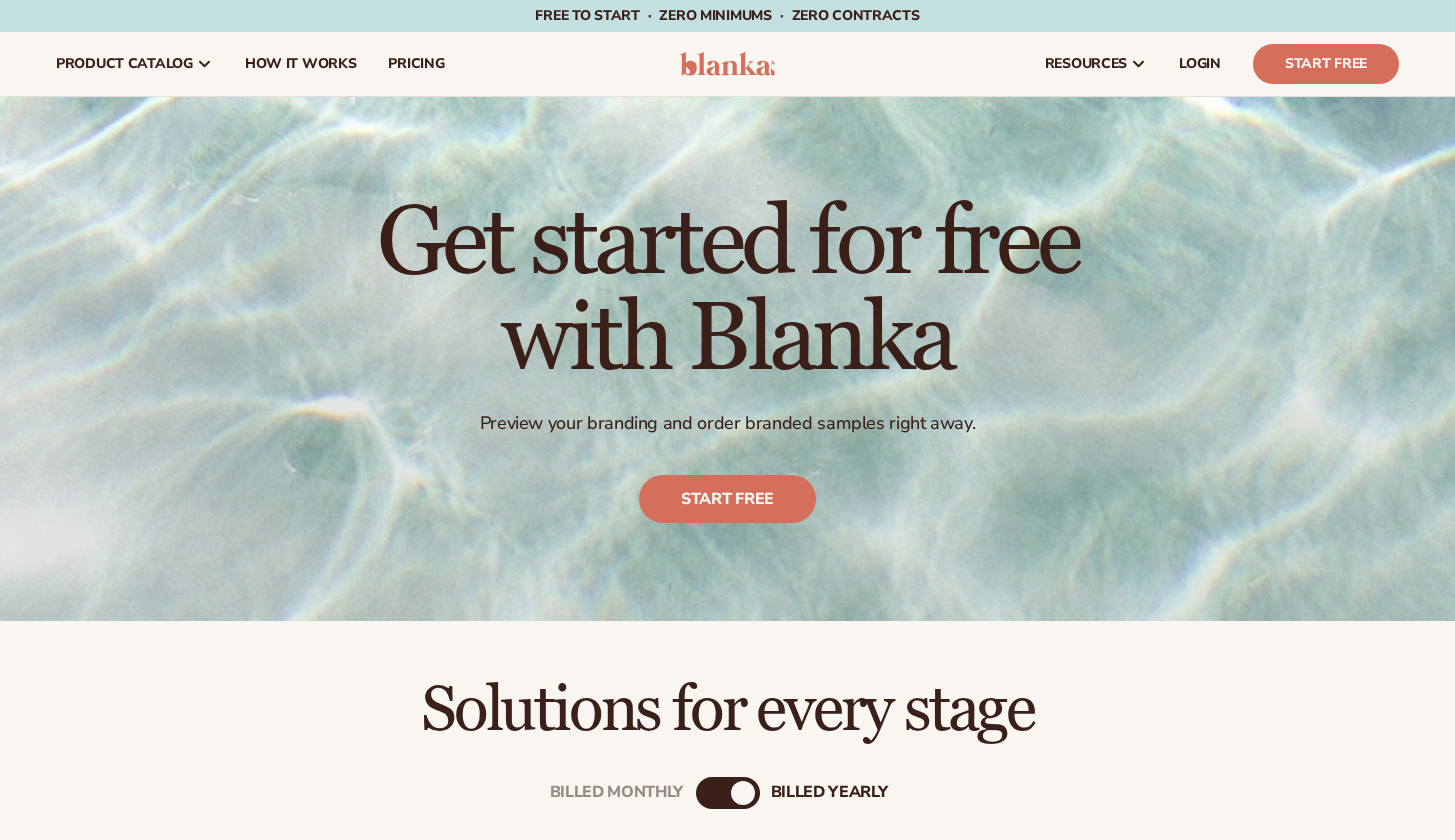 scroll, scrollTop: 0, scrollLeft: 0, axis: both 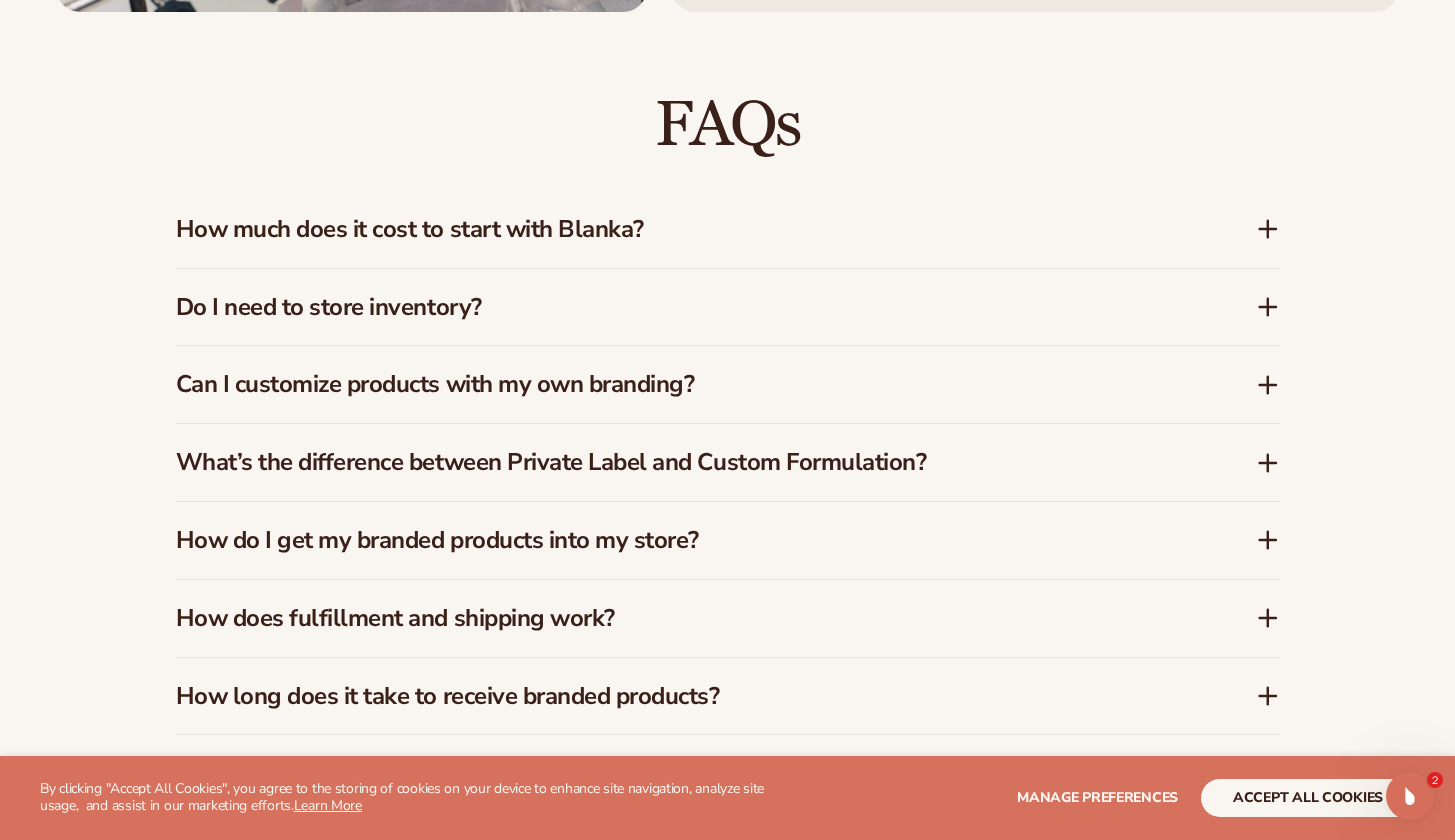 click on "Do I need to store inventory?" at bounding box center [686, 307] 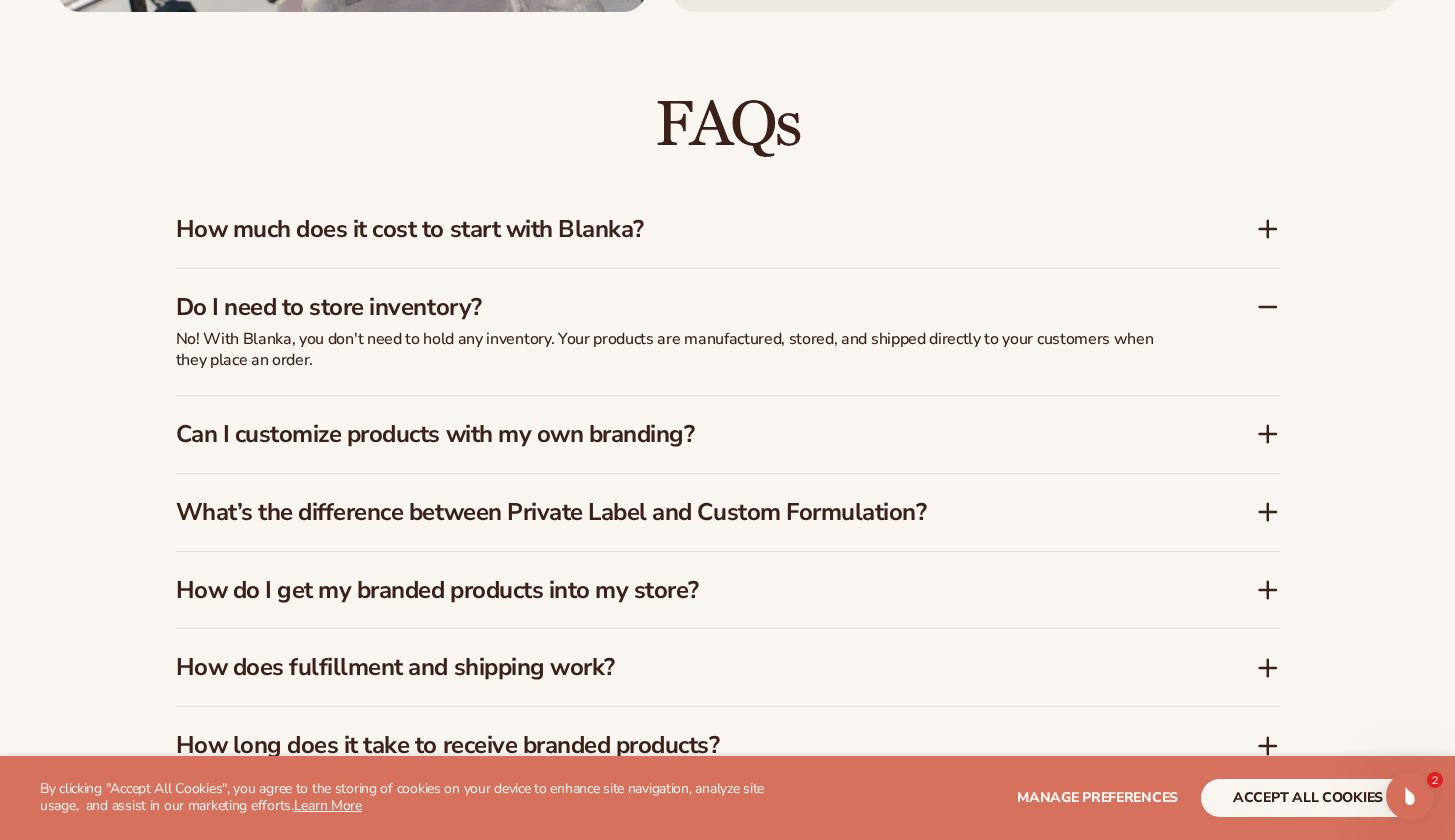 click 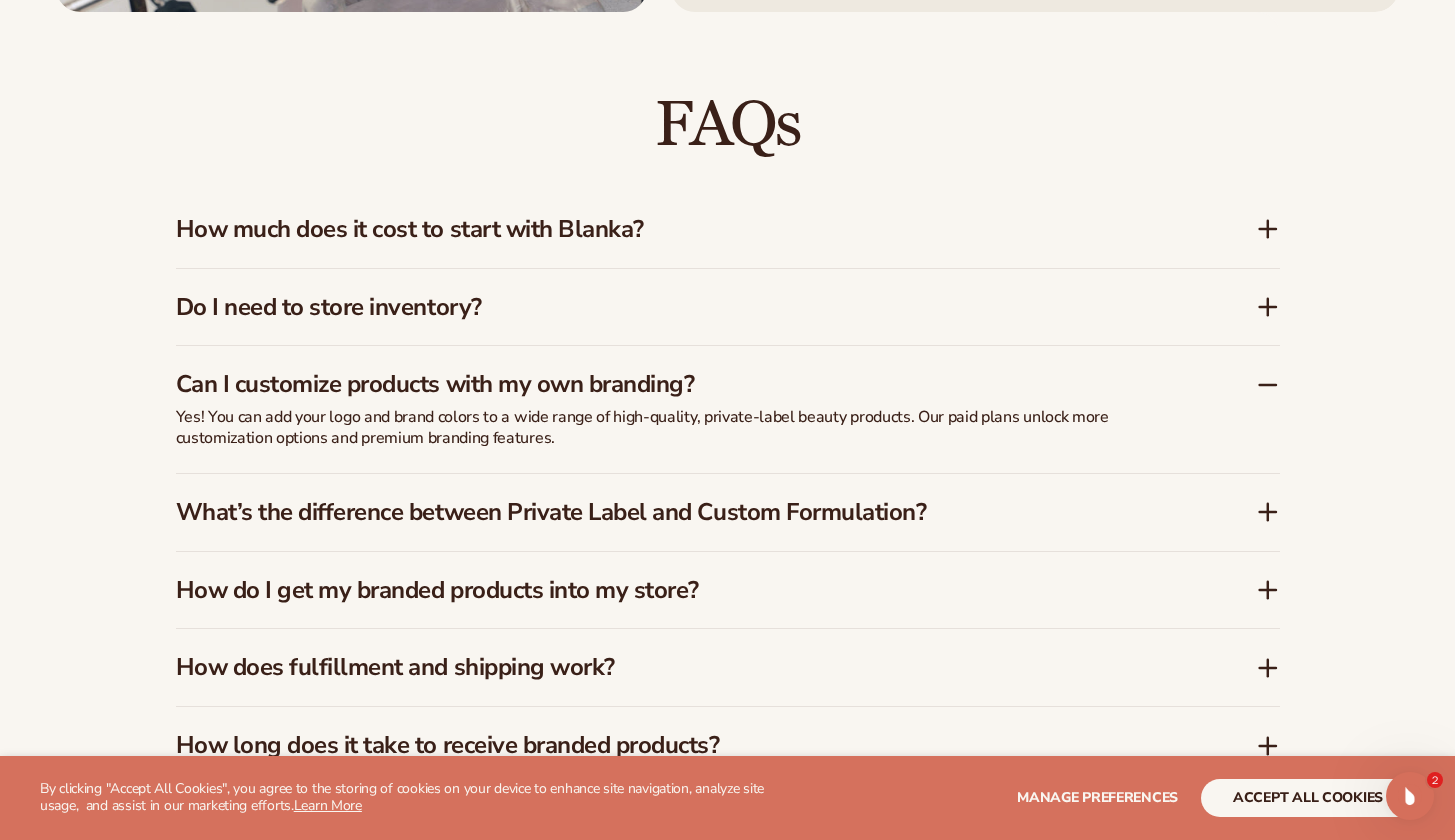 click 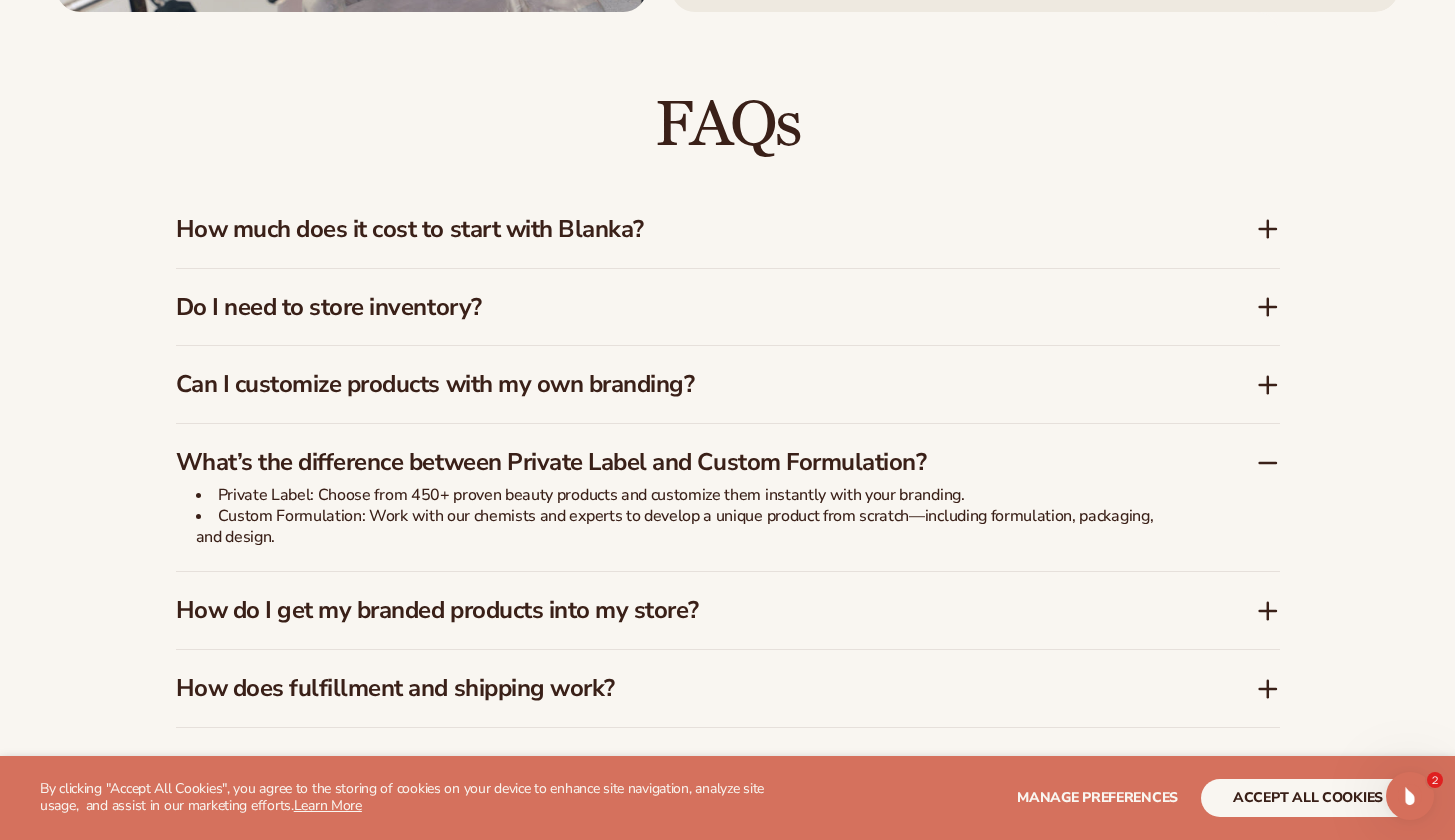 click 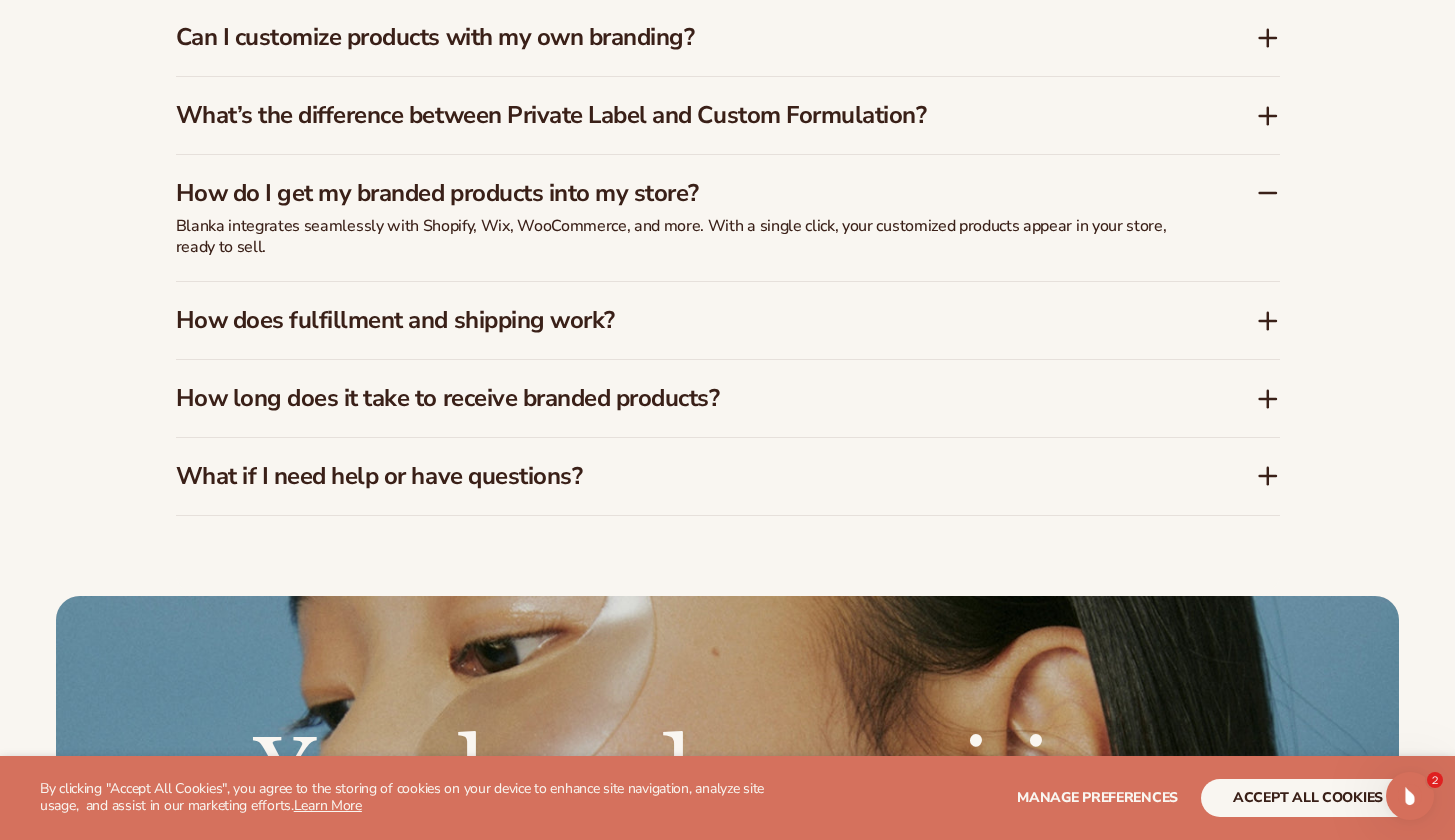 scroll, scrollTop: 3170, scrollLeft: 0, axis: vertical 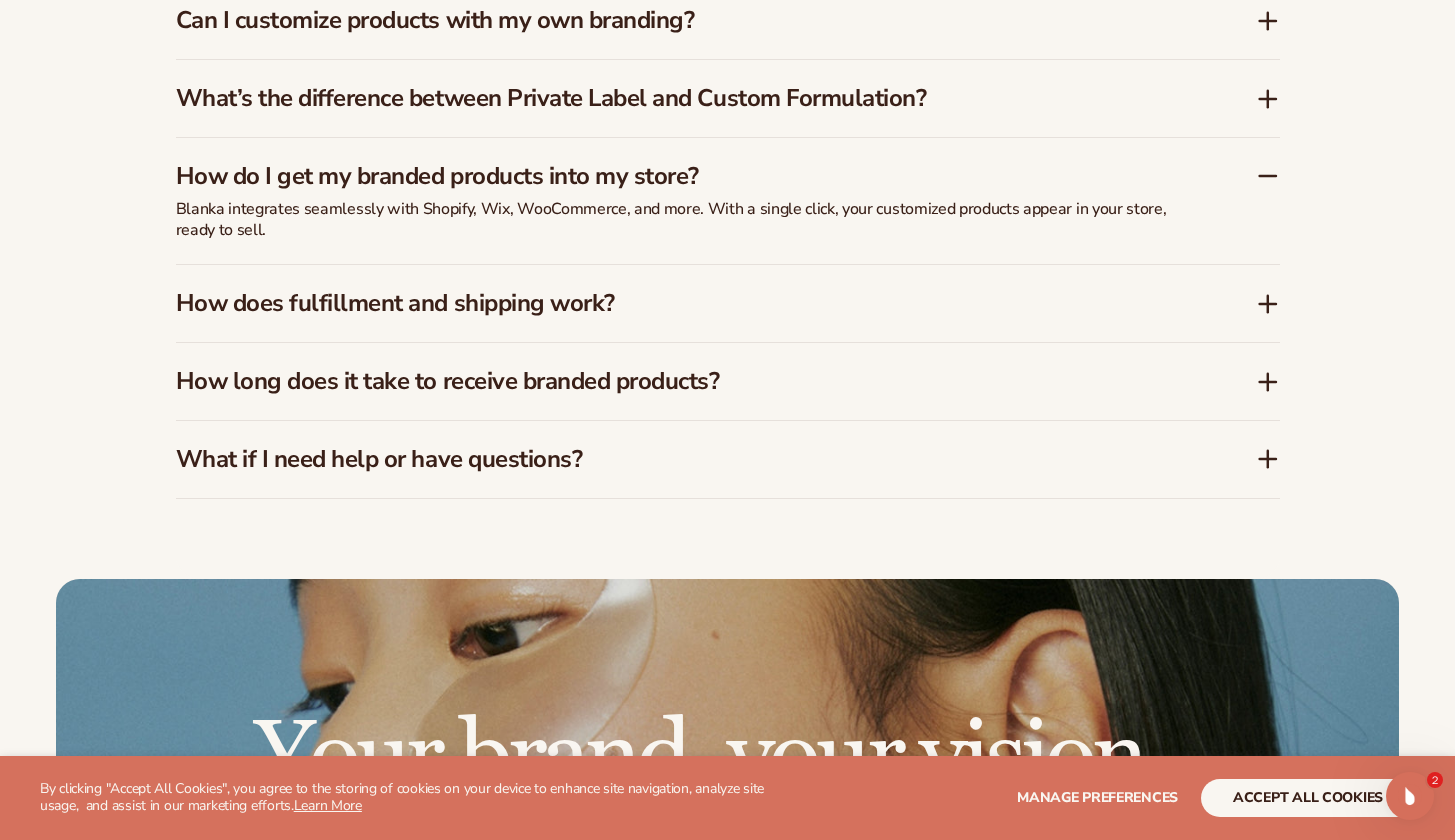 click 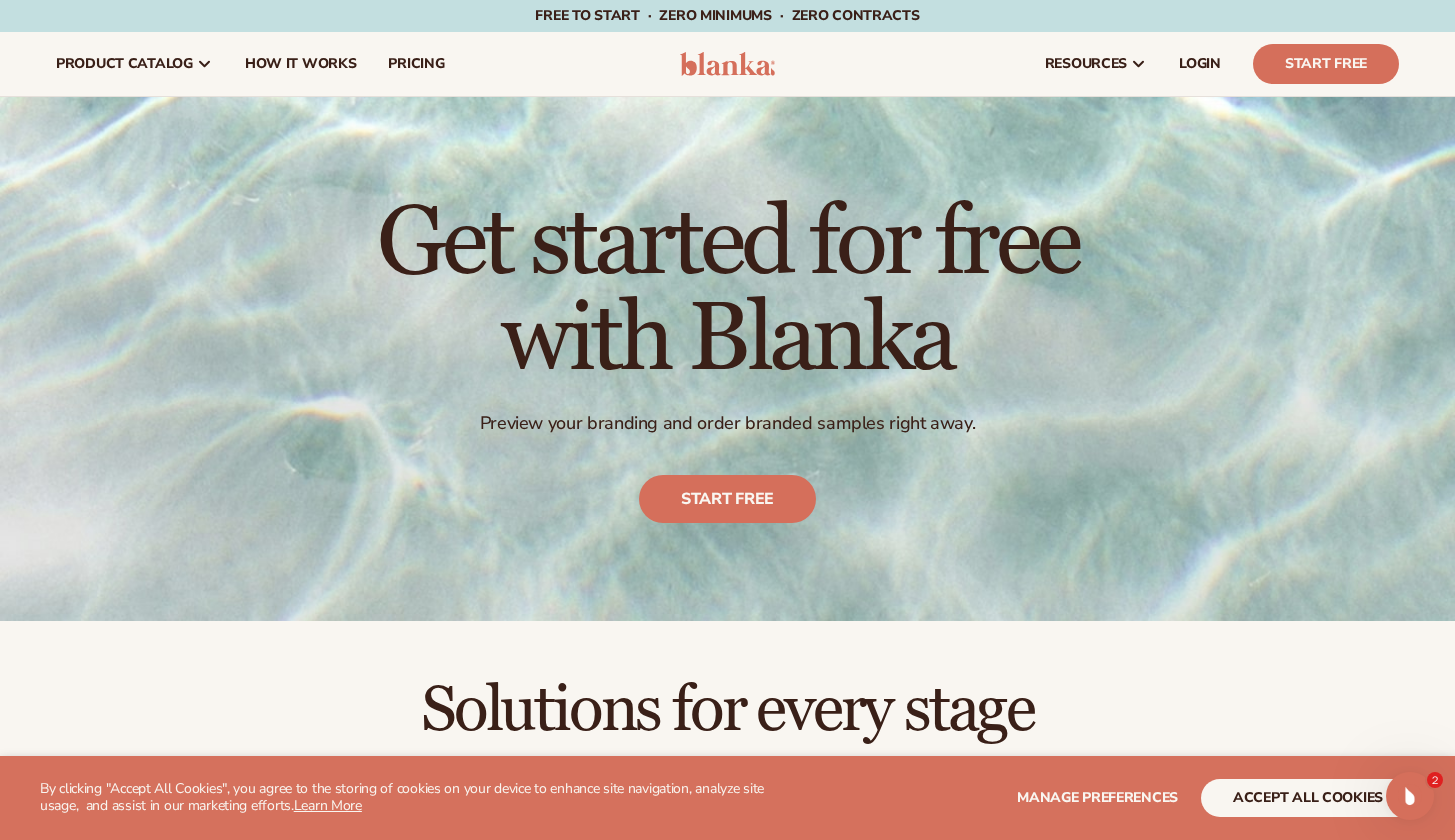scroll, scrollTop: 0, scrollLeft: 0, axis: both 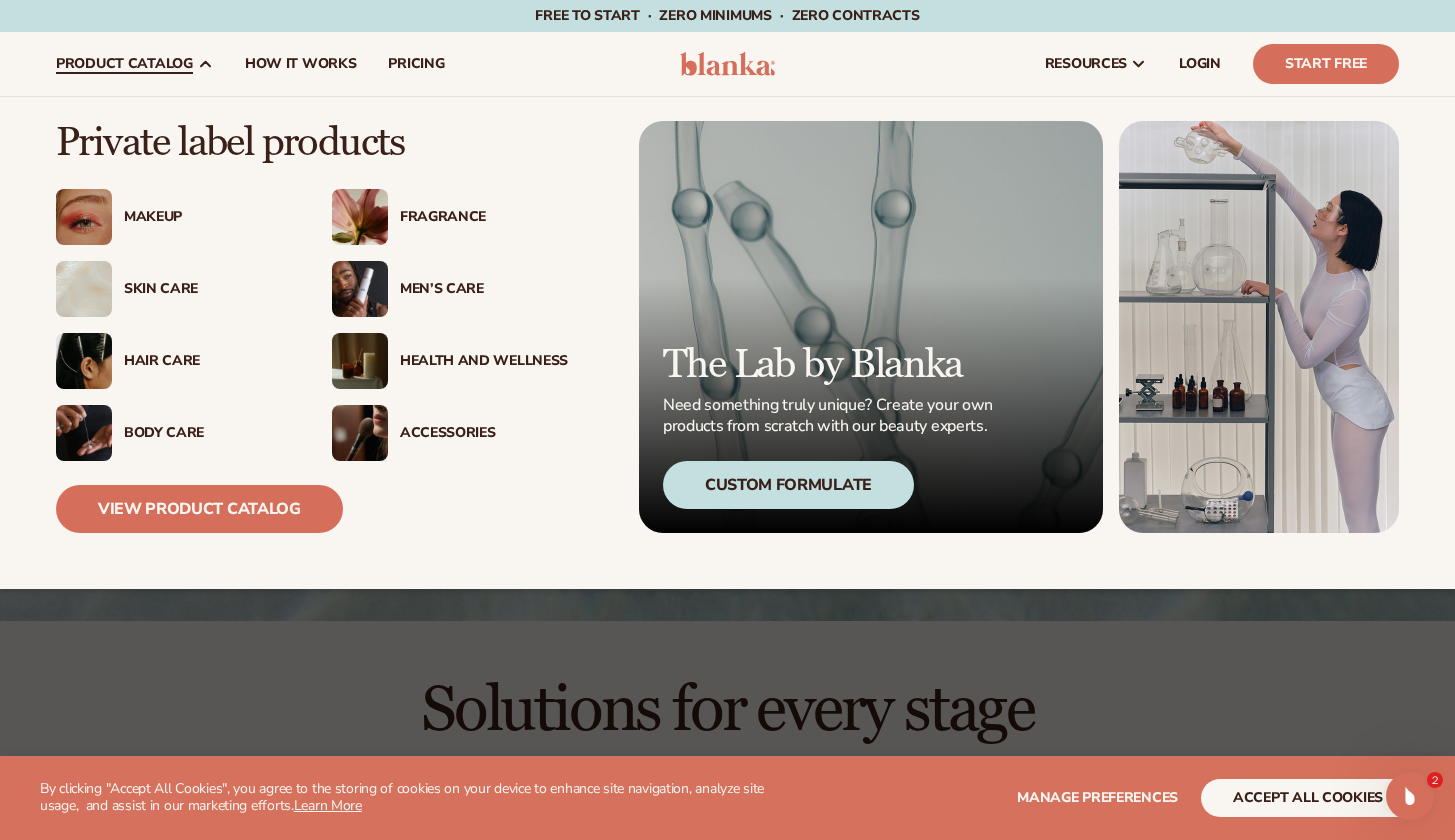 click on "Makeup" at bounding box center (208, 217) 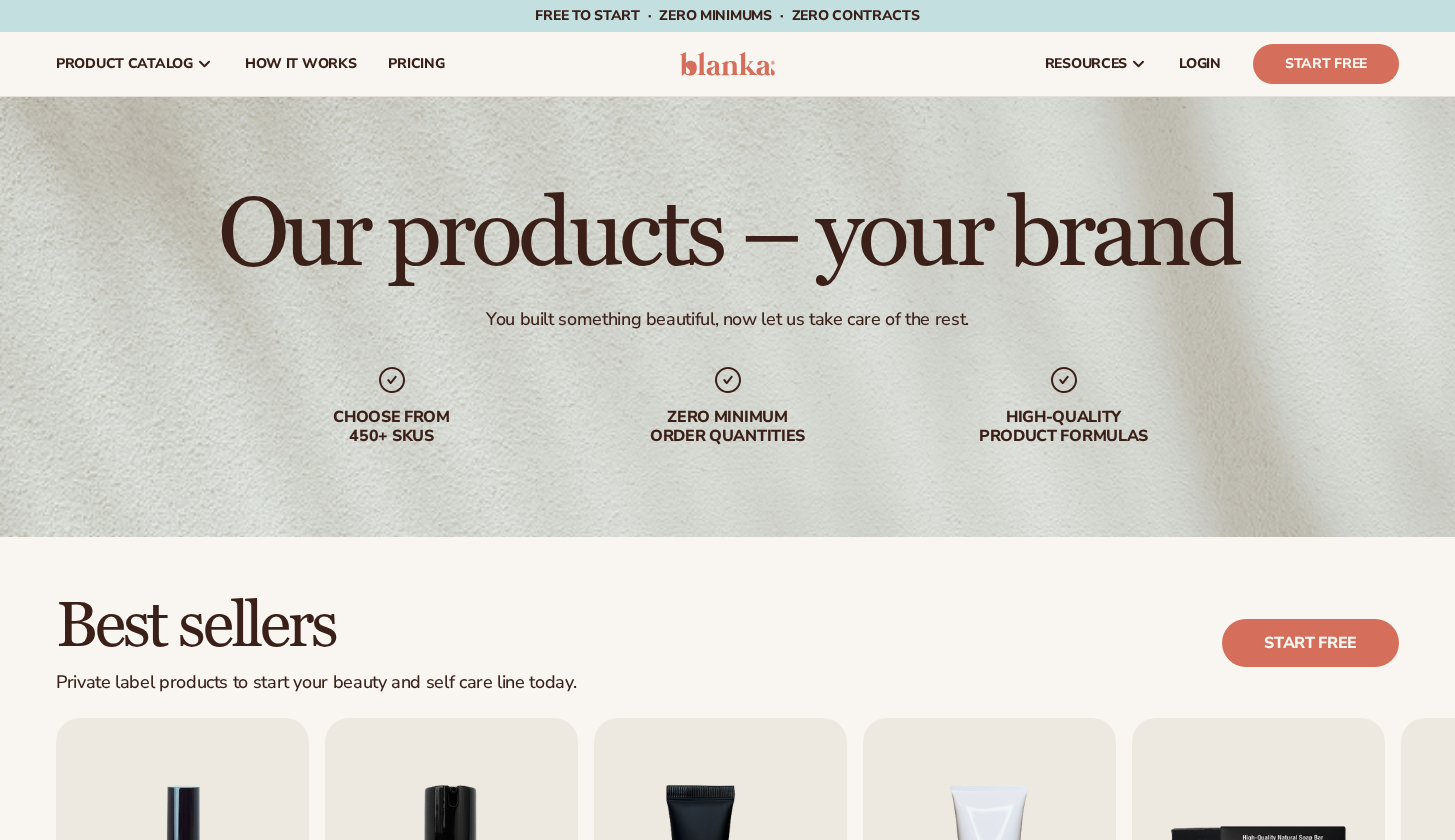 scroll, scrollTop: 0, scrollLeft: 0, axis: both 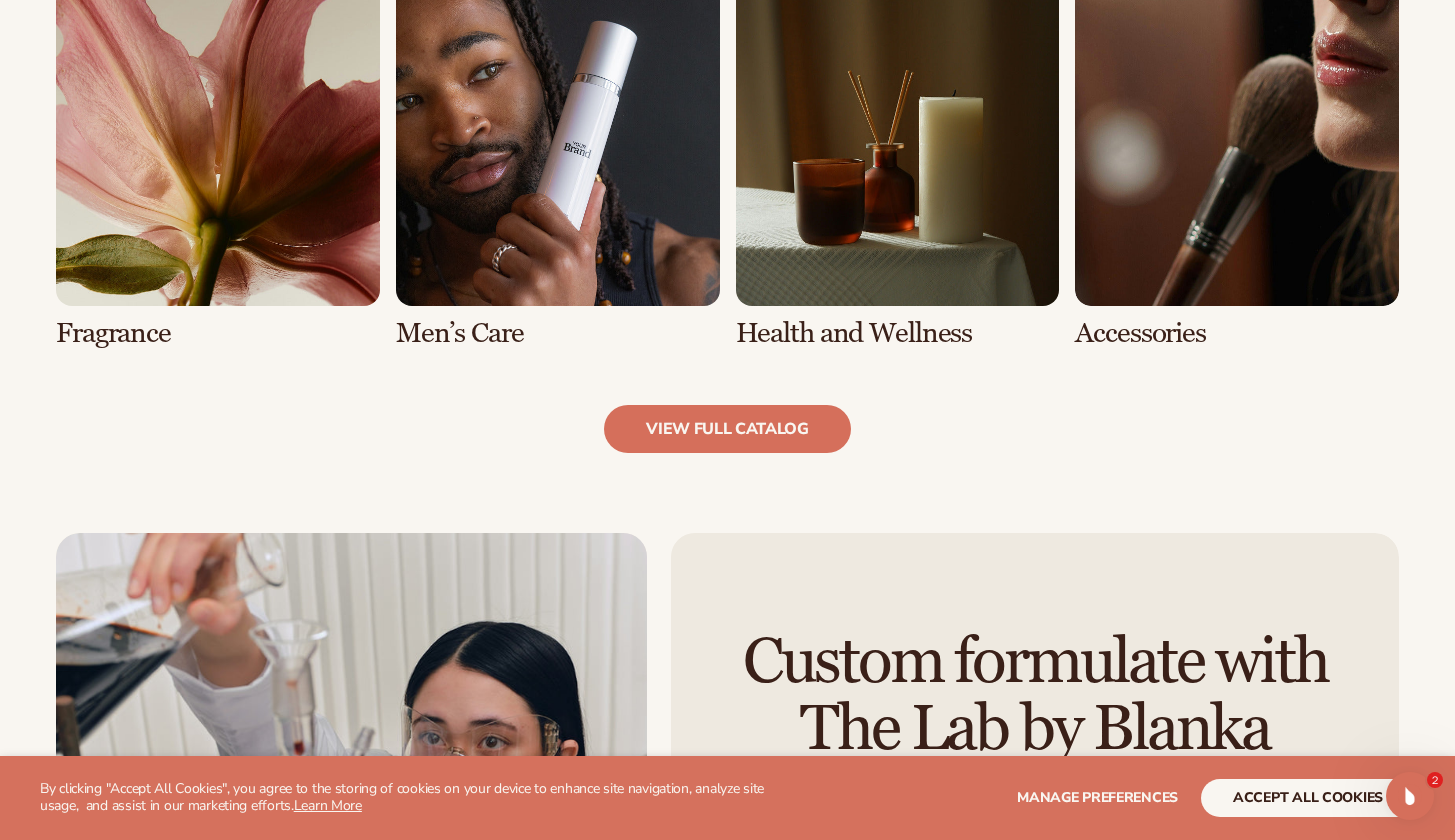 click at bounding box center (1237, 165) 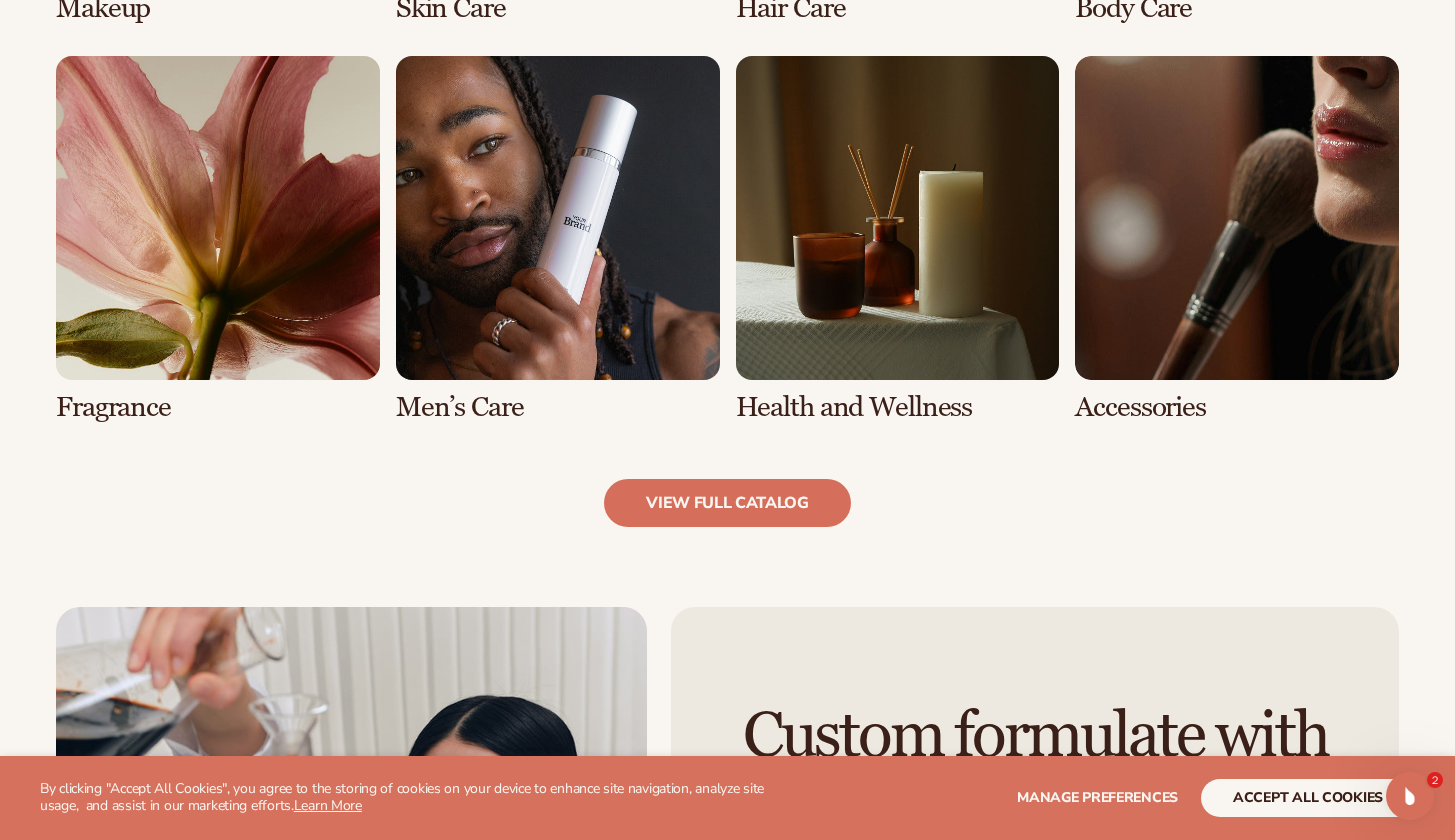 scroll, scrollTop: 1864, scrollLeft: 0, axis: vertical 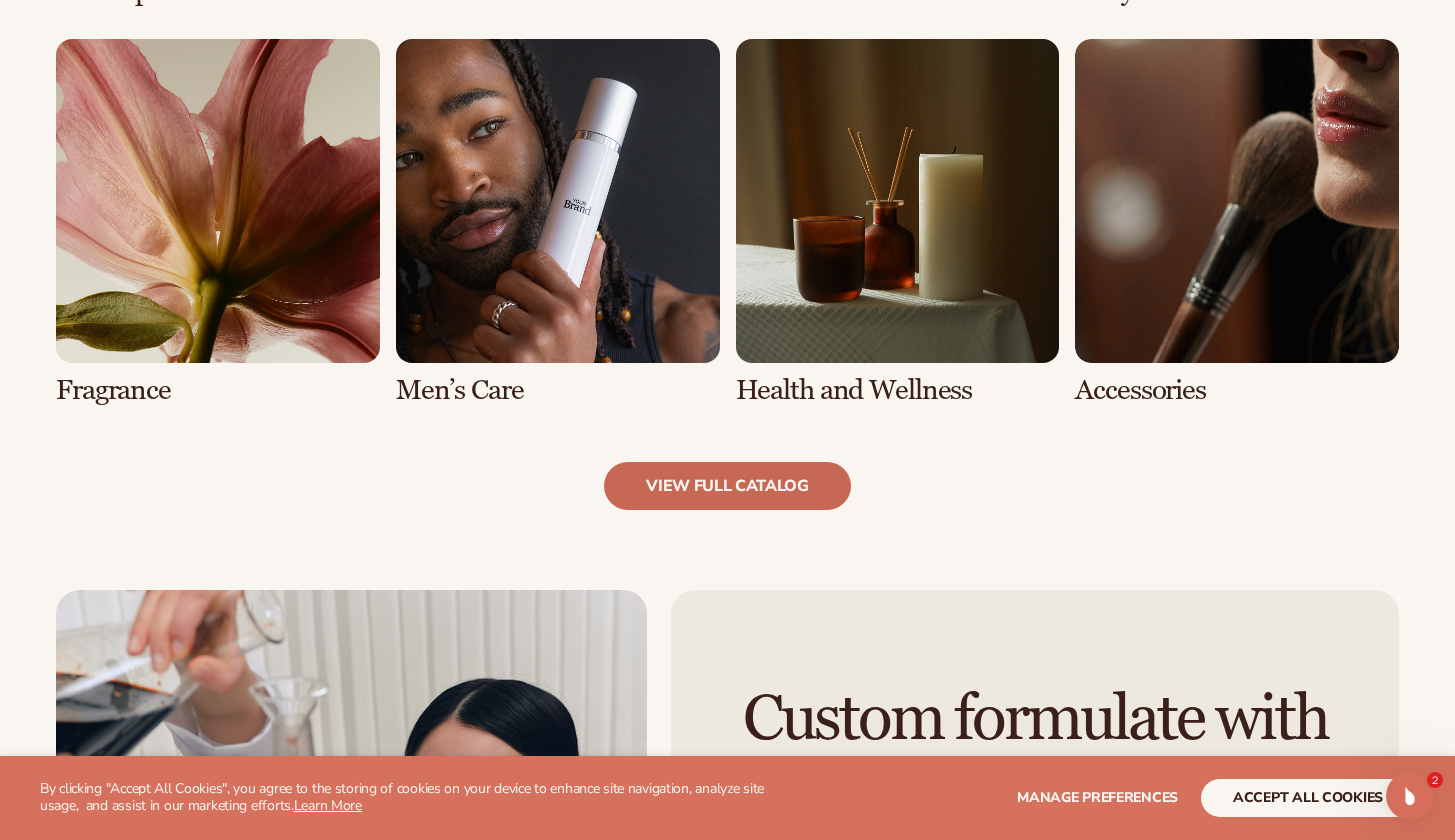click on "view full catalog" at bounding box center (727, 486) 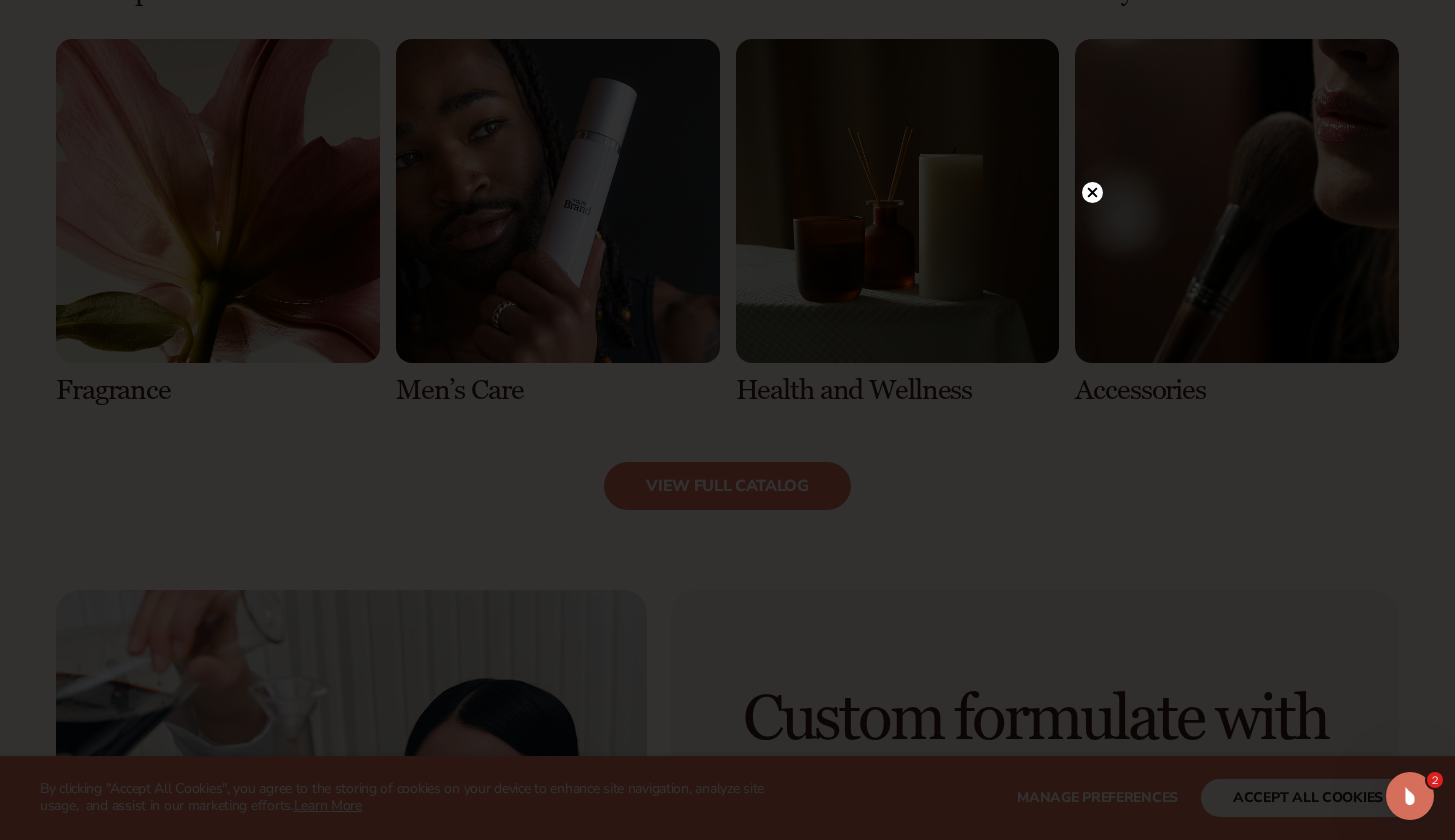 click 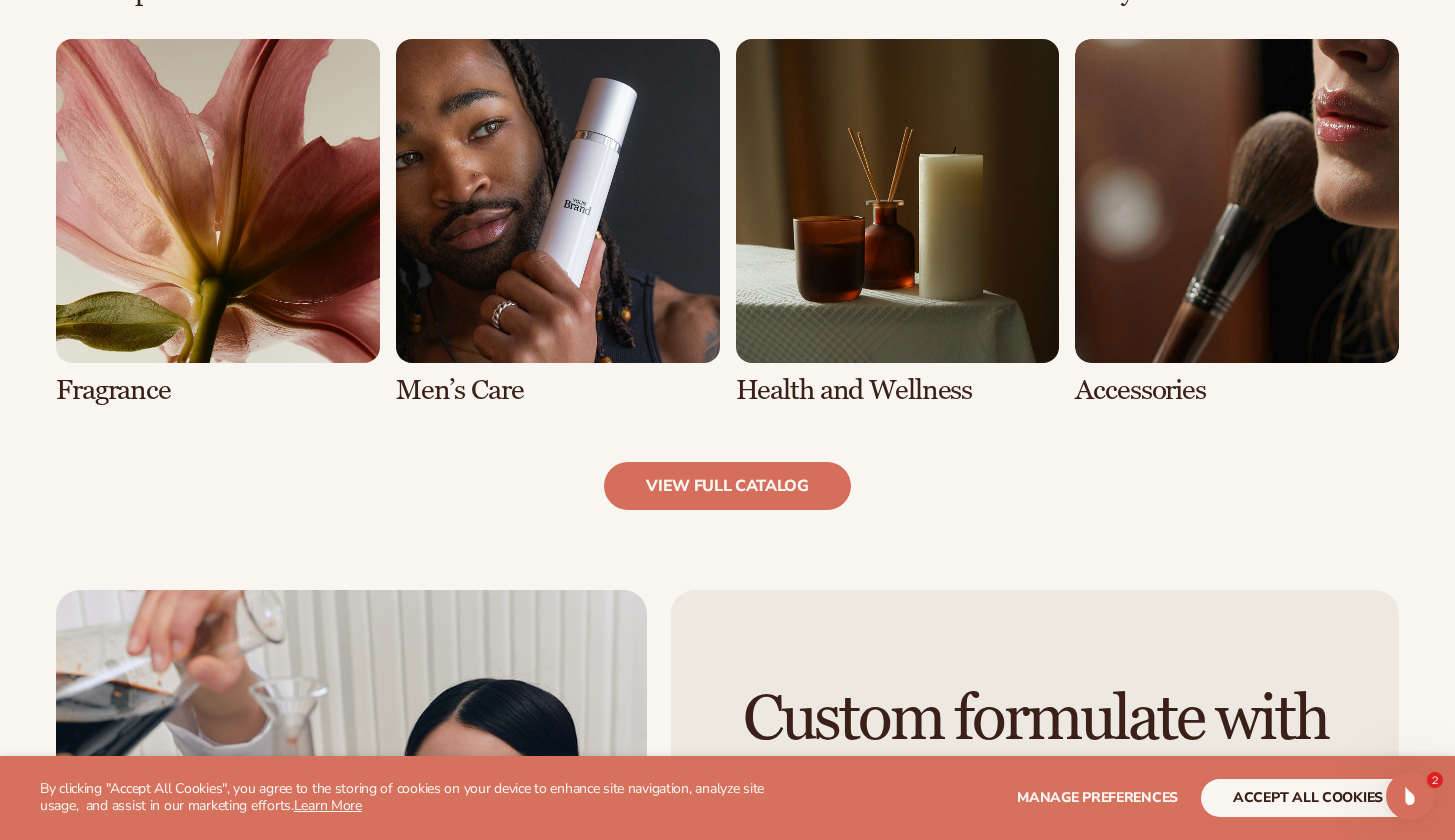 click at bounding box center [1237, 222] 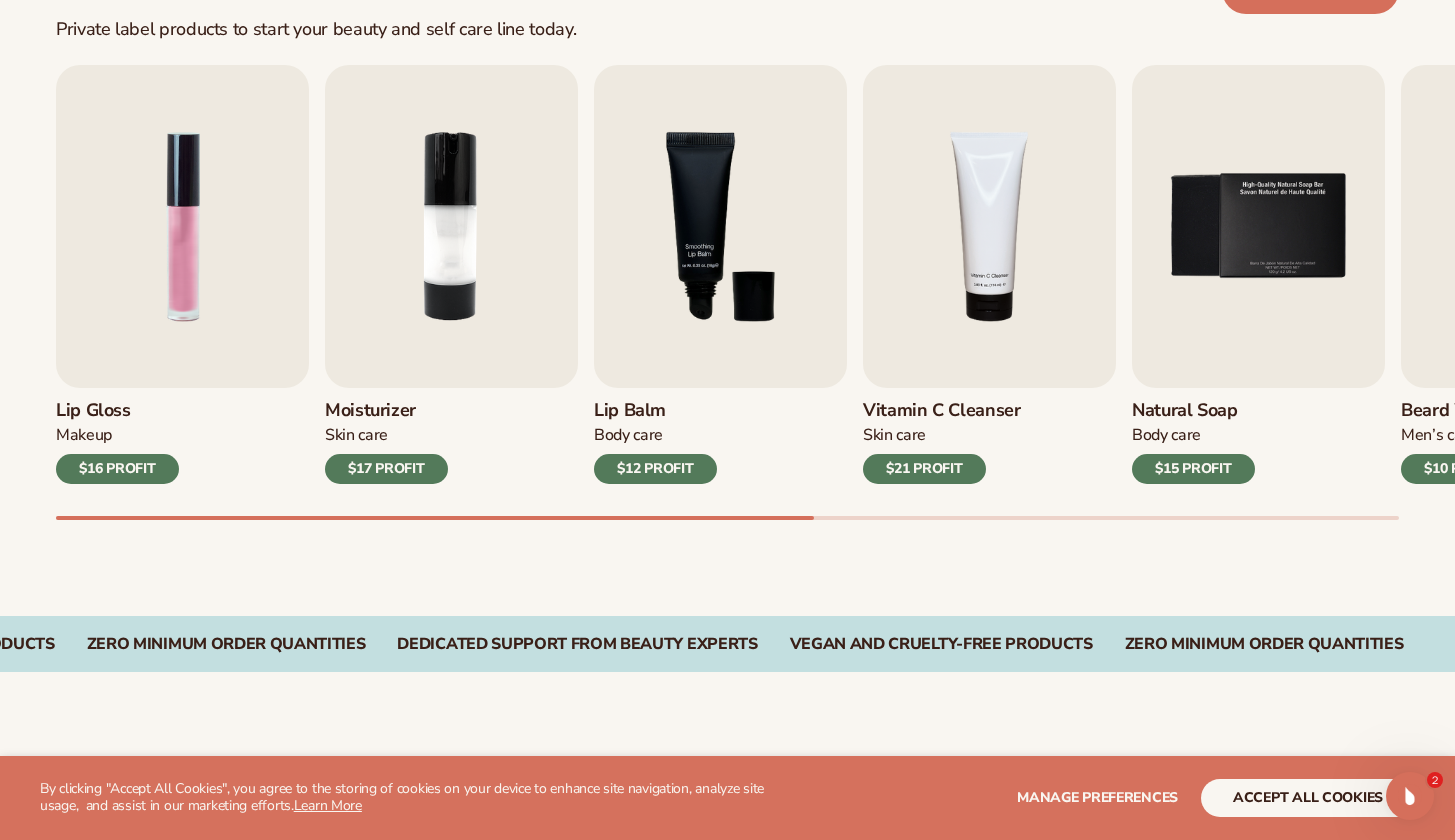 scroll, scrollTop: 684, scrollLeft: 0, axis: vertical 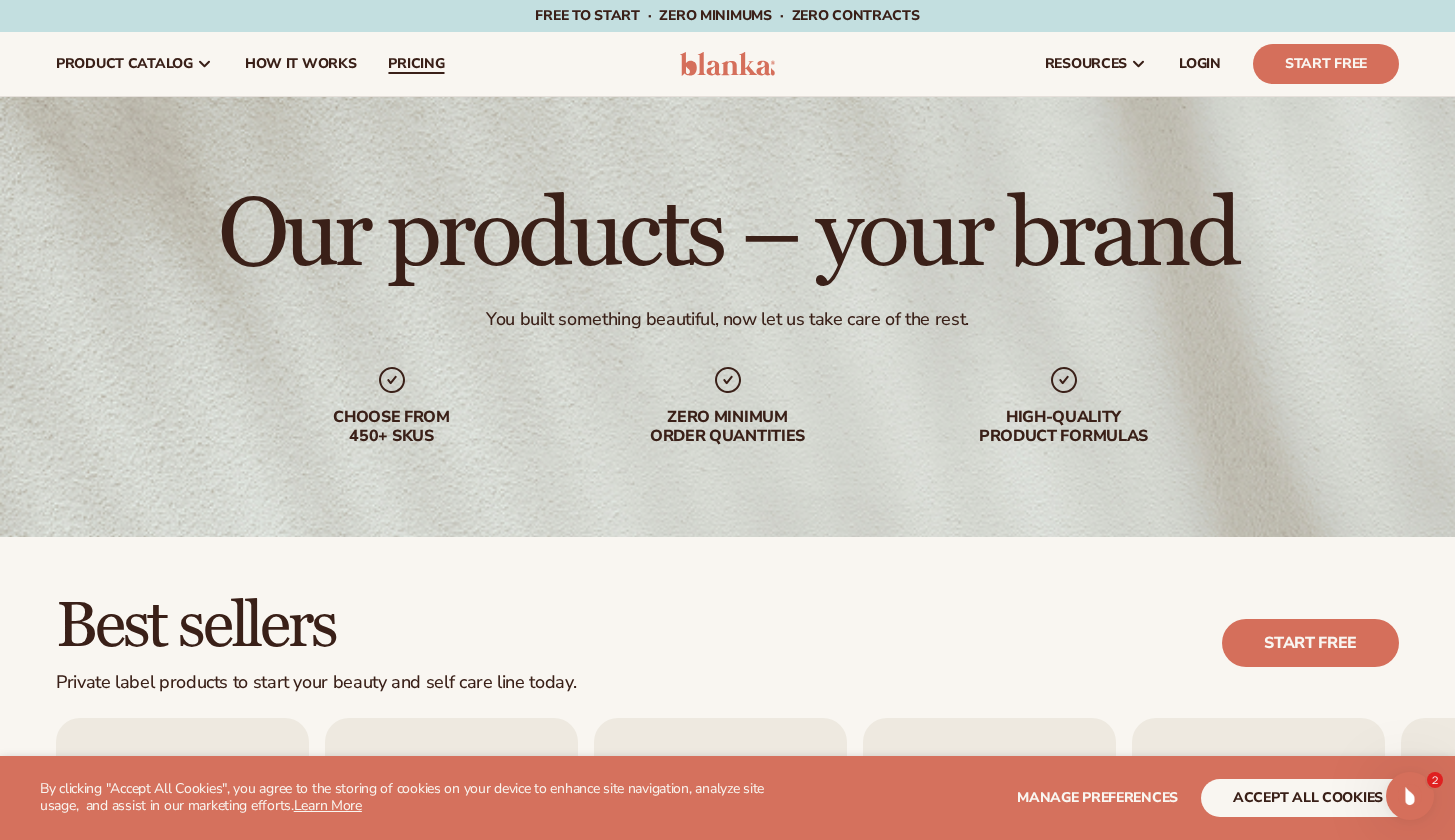 click on "pricing" at bounding box center [416, 64] 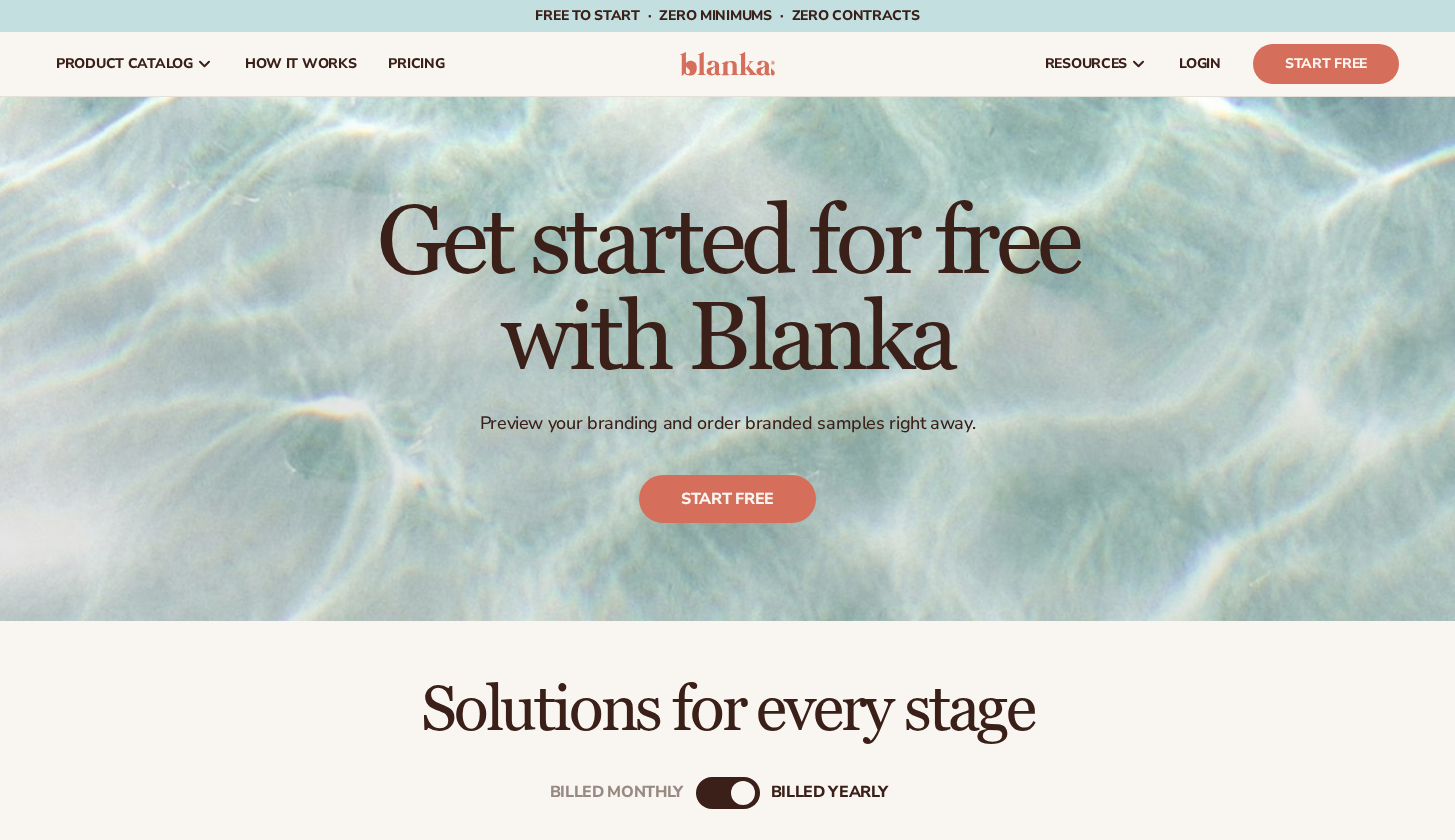 scroll, scrollTop: 0, scrollLeft: 0, axis: both 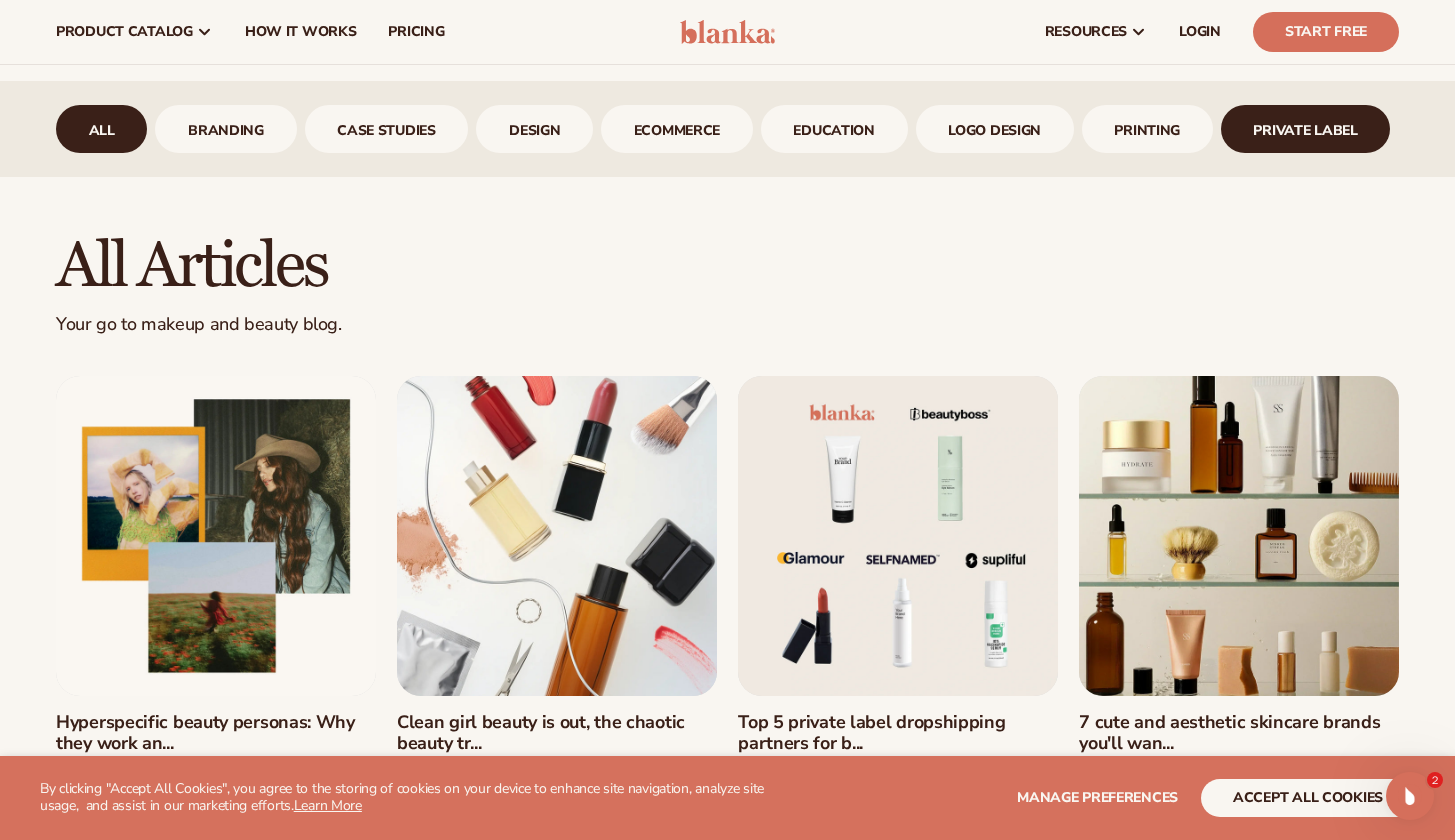 click on "Private Label" at bounding box center (1306, 129) 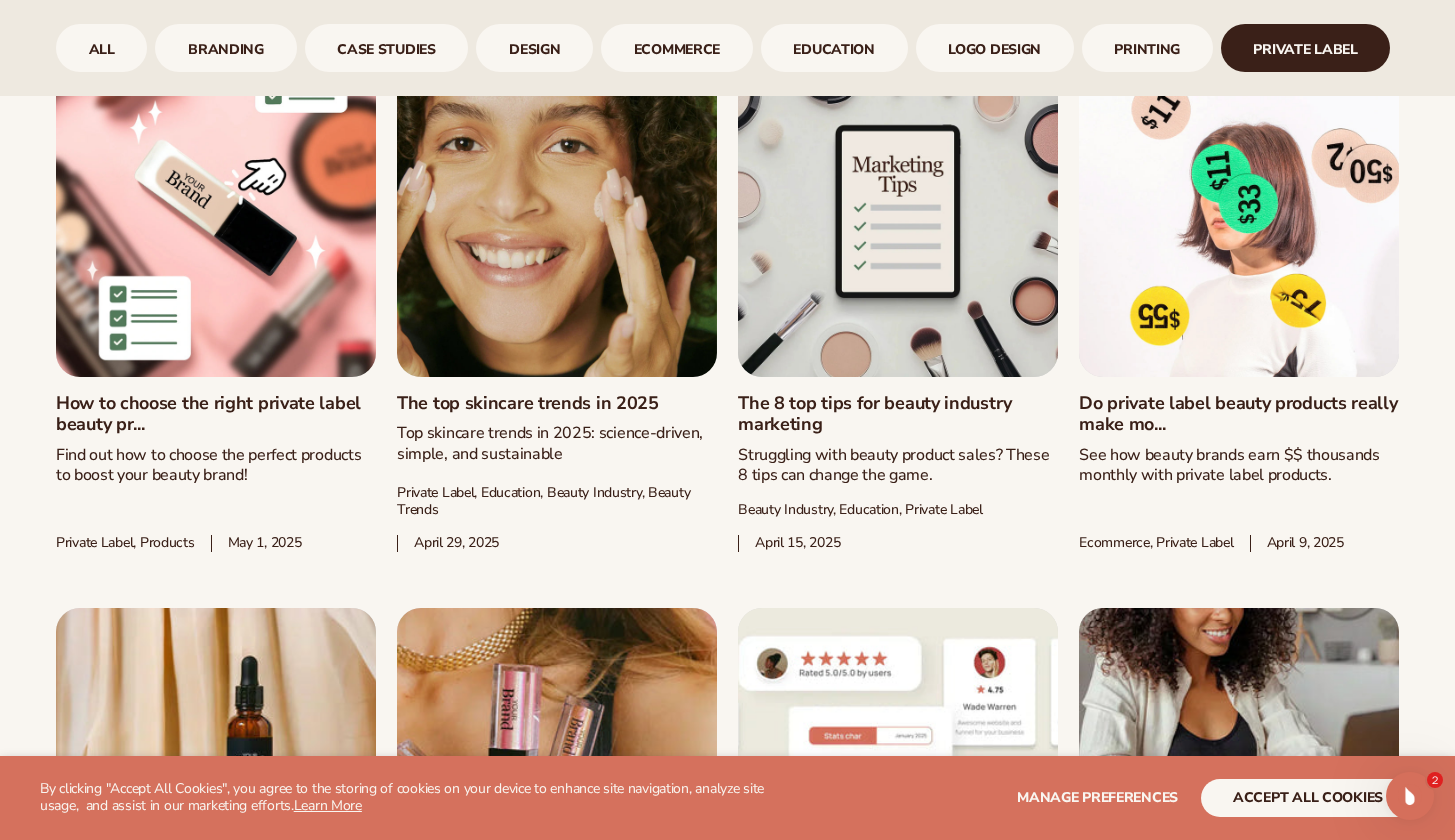 scroll, scrollTop: 1090, scrollLeft: 0, axis: vertical 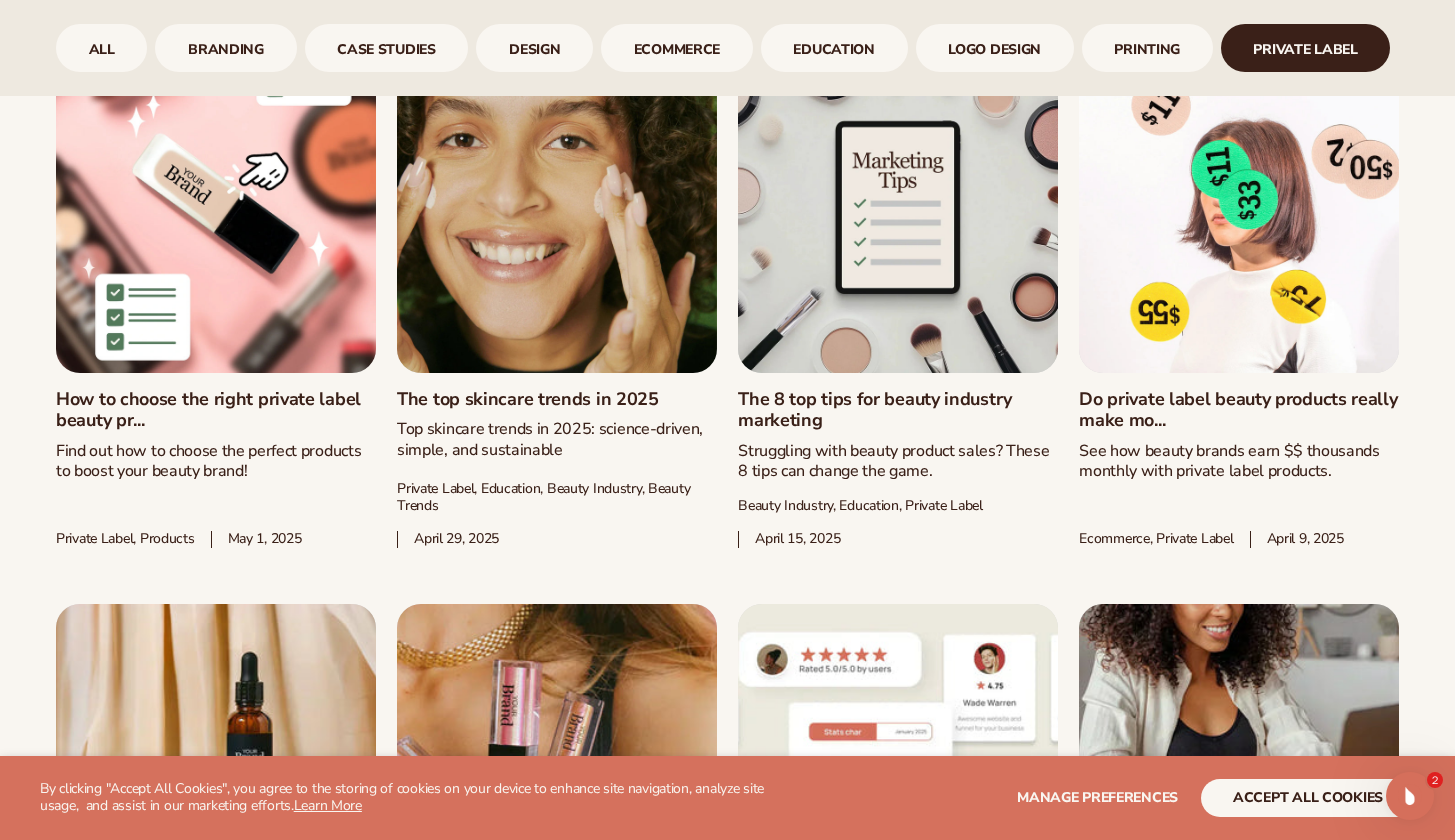 click on "How to choose the right private label beauty pr..." at bounding box center [216, 410] 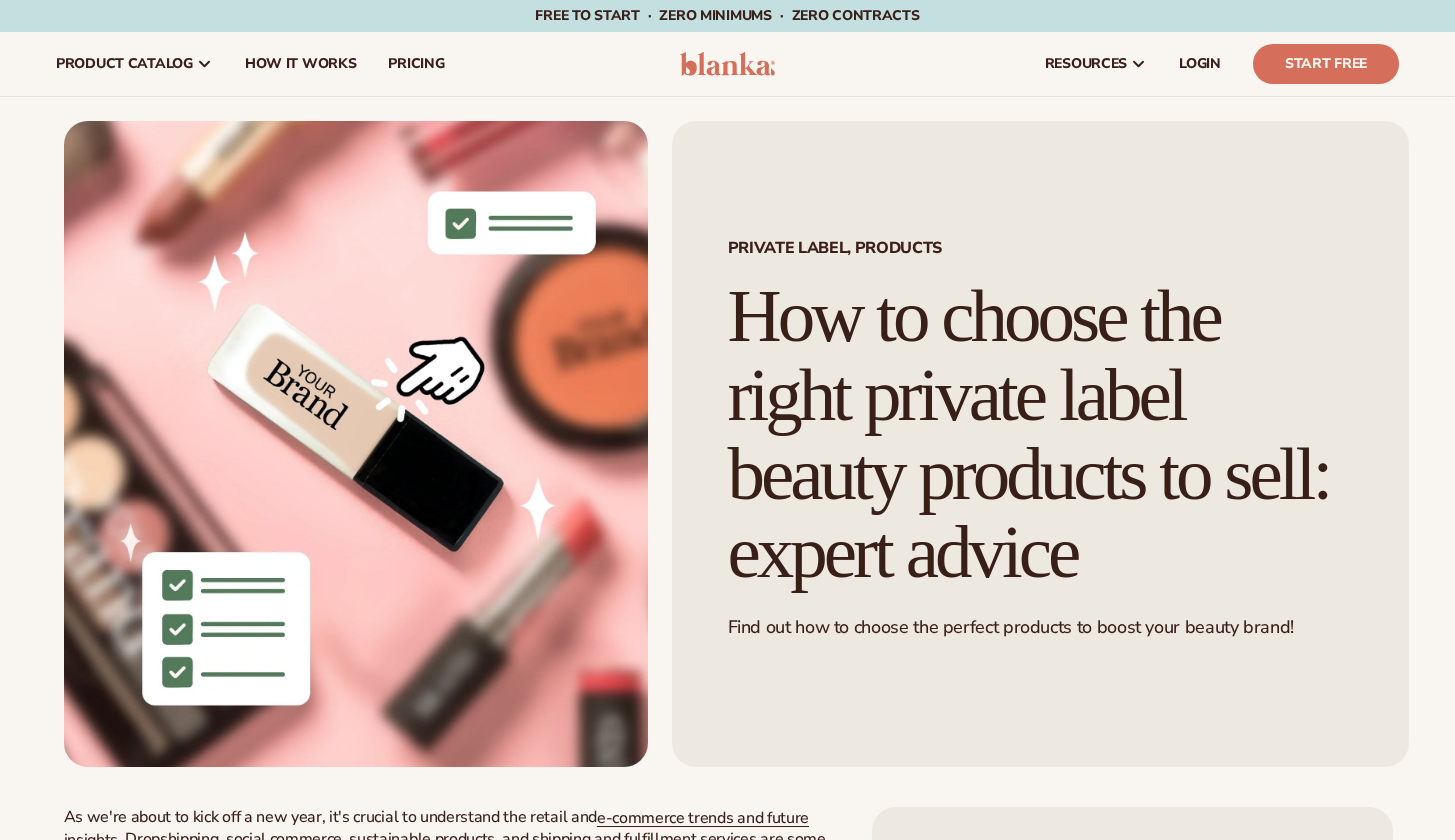 scroll, scrollTop: 0, scrollLeft: 0, axis: both 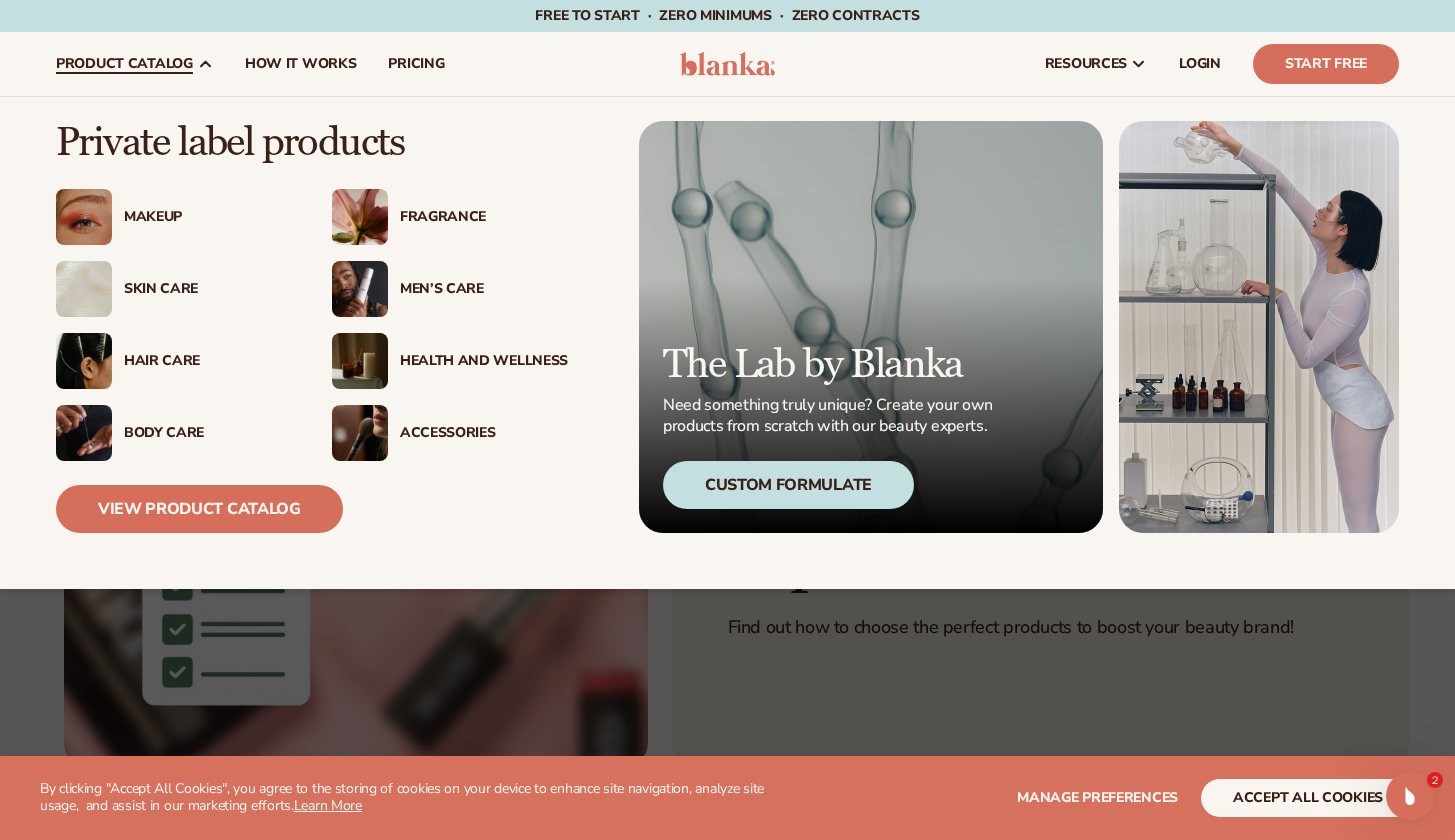 click on "Health And Wellness" at bounding box center [484, 361] 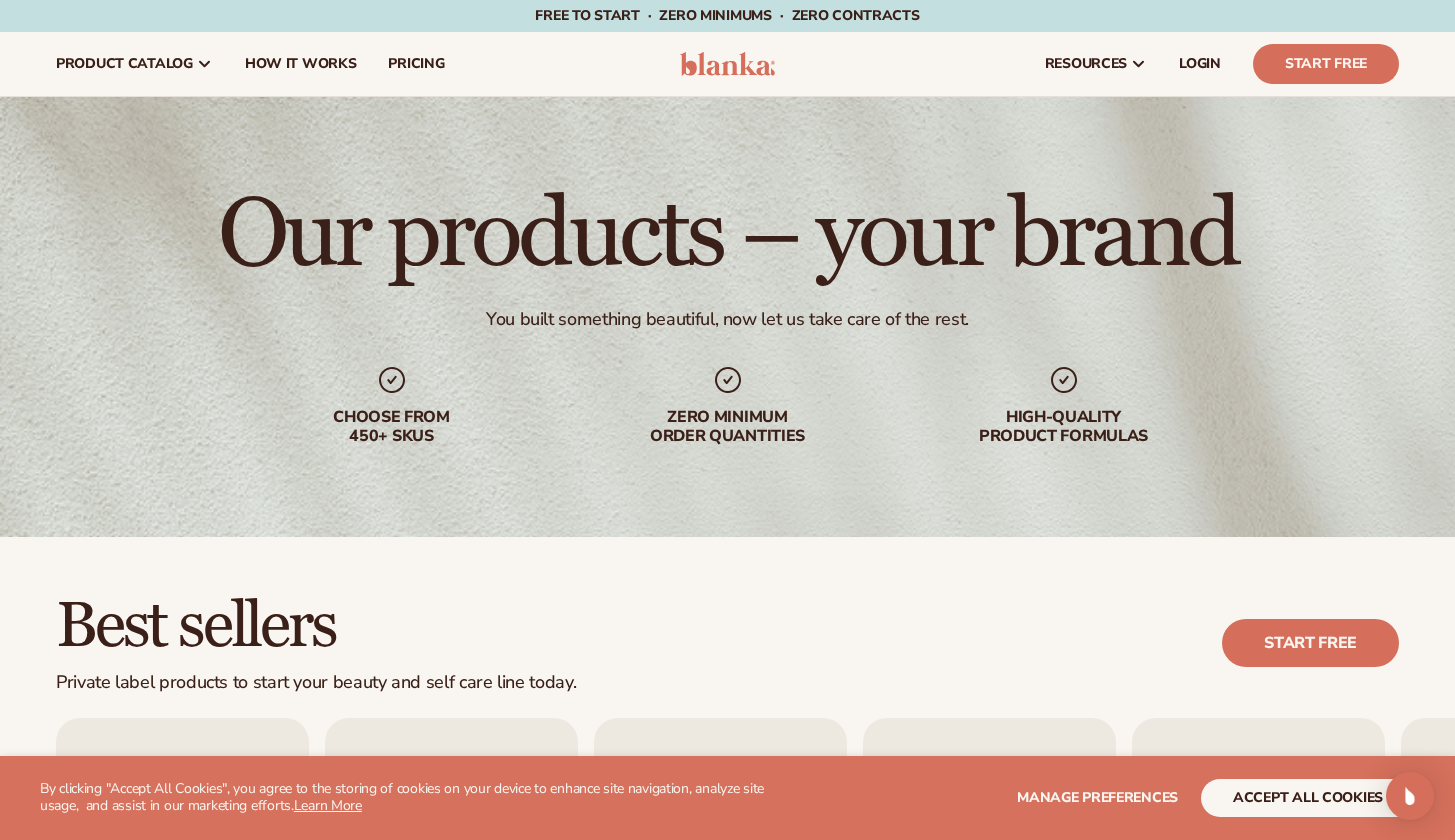 scroll, scrollTop: 0, scrollLeft: 0, axis: both 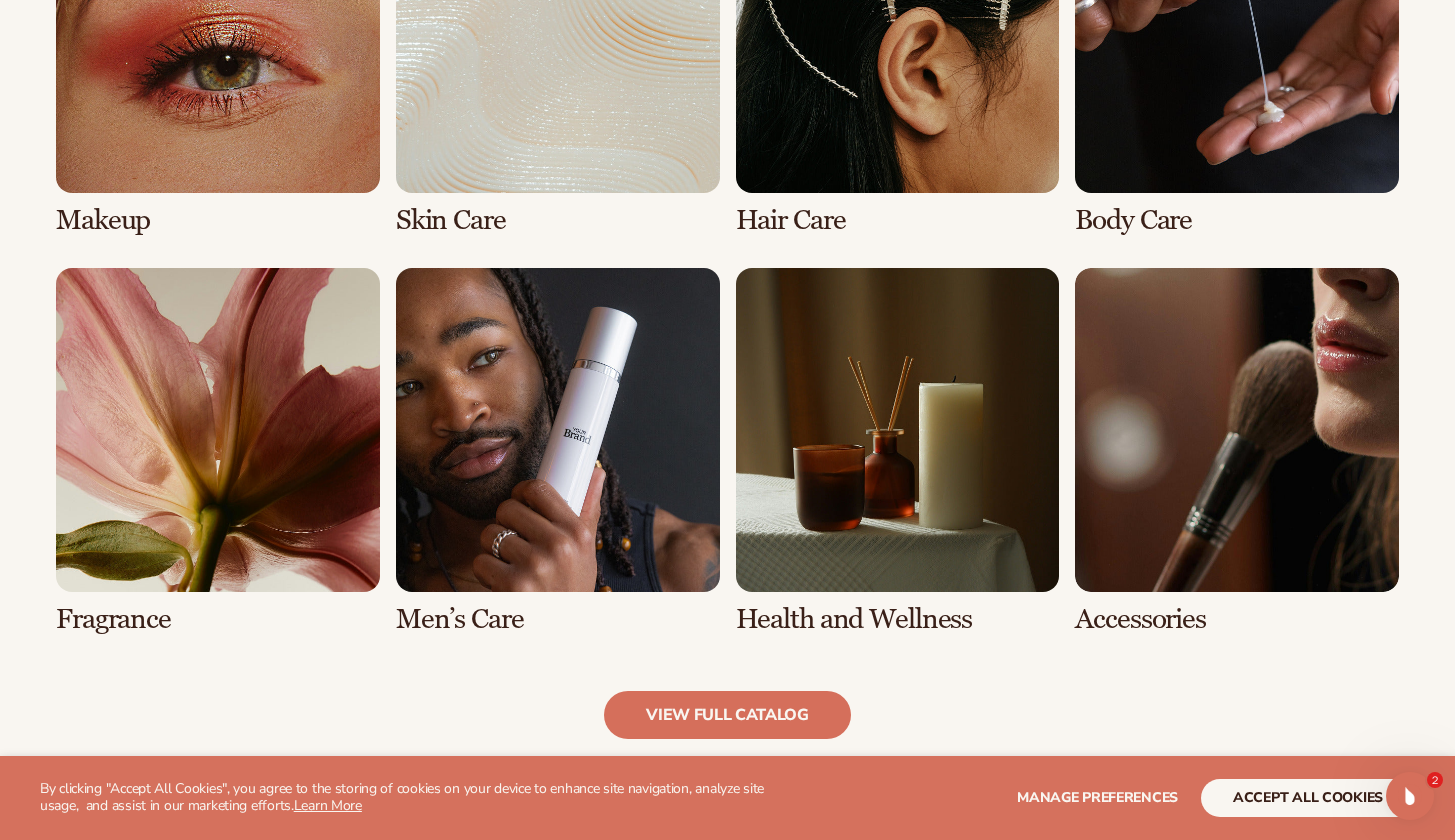 click at bounding box center (218, 451) 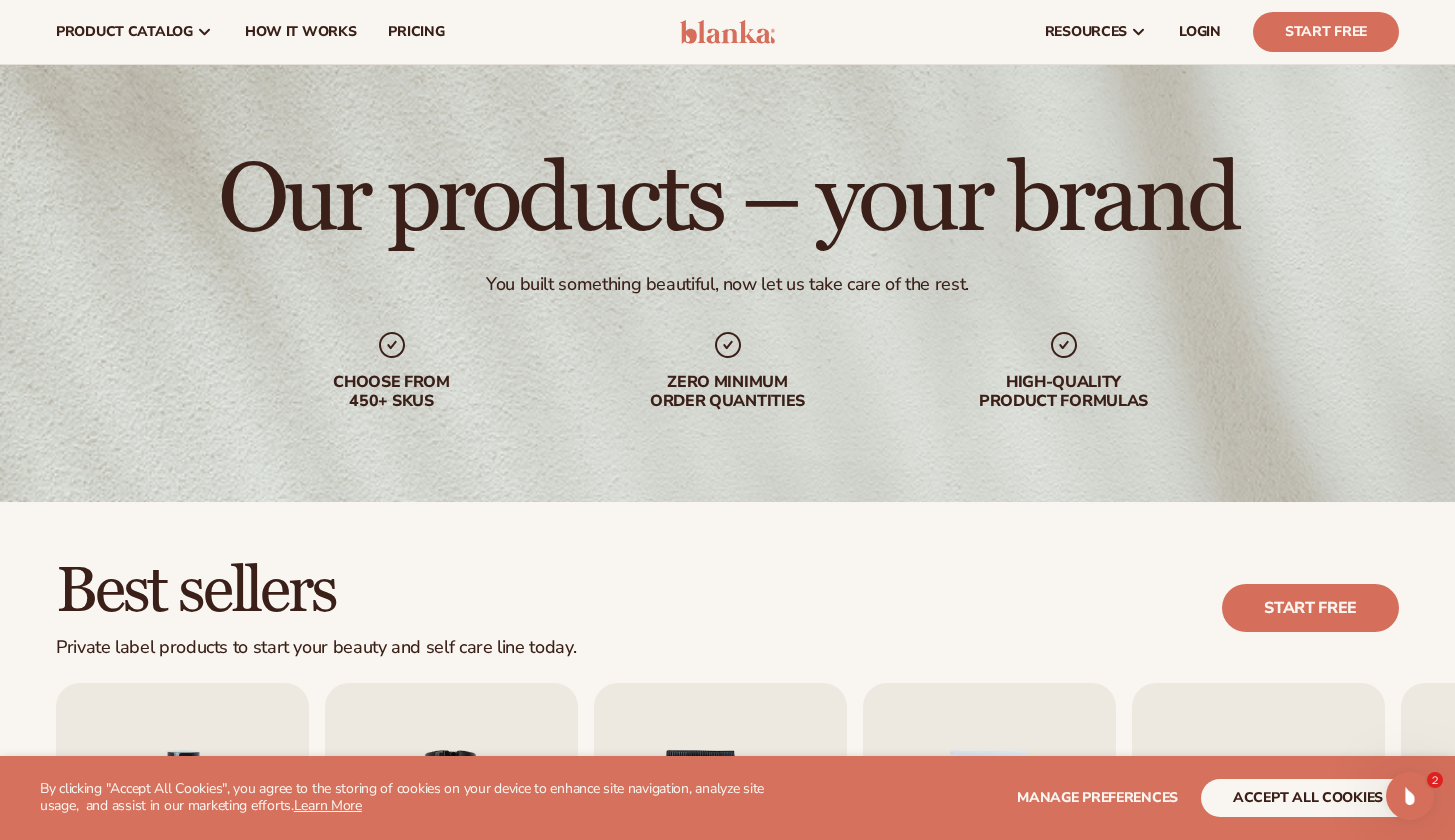 scroll, scrollTop: 32, scrollLeft: 0, axis: vertical 